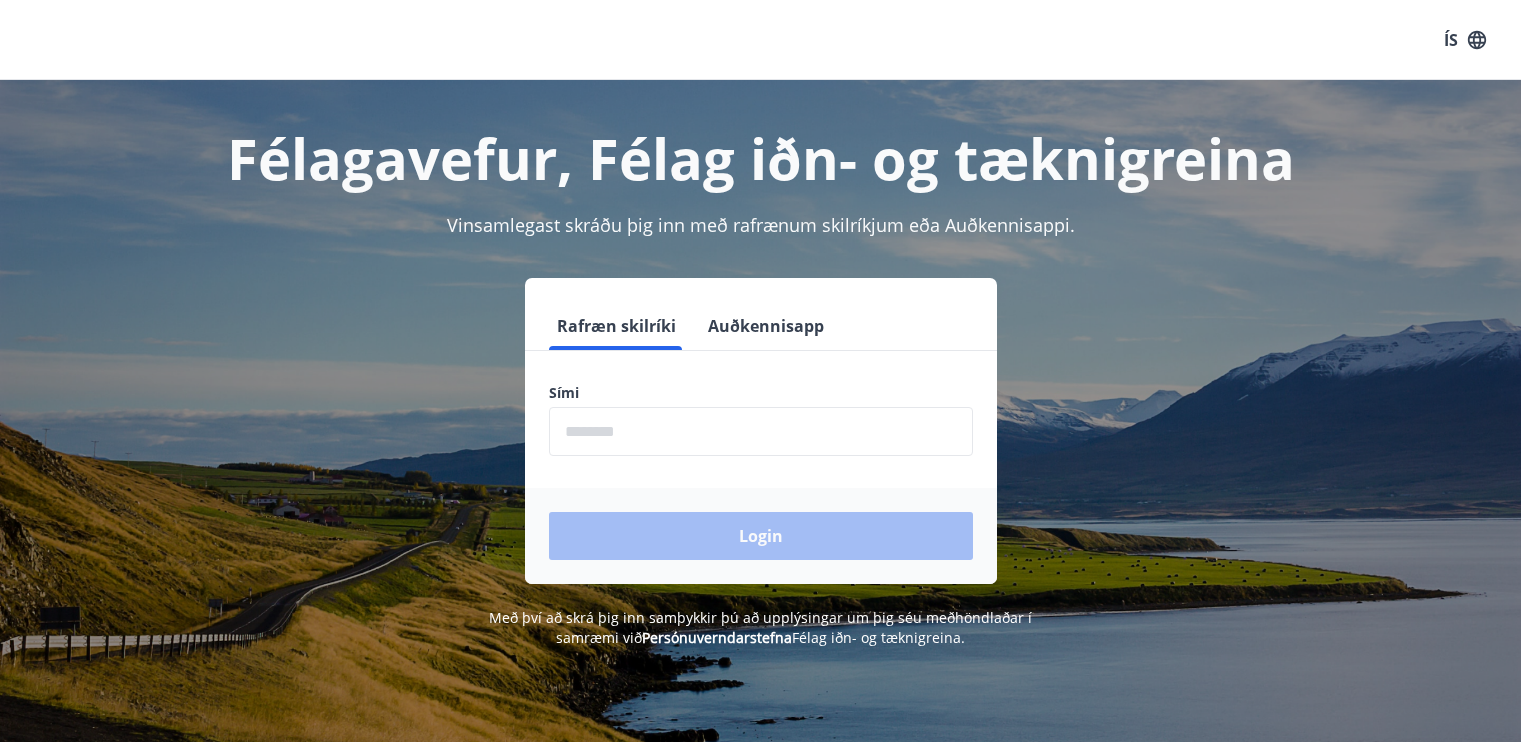scroll, scrollTop: 0, scrollLeft: 0, axis: both 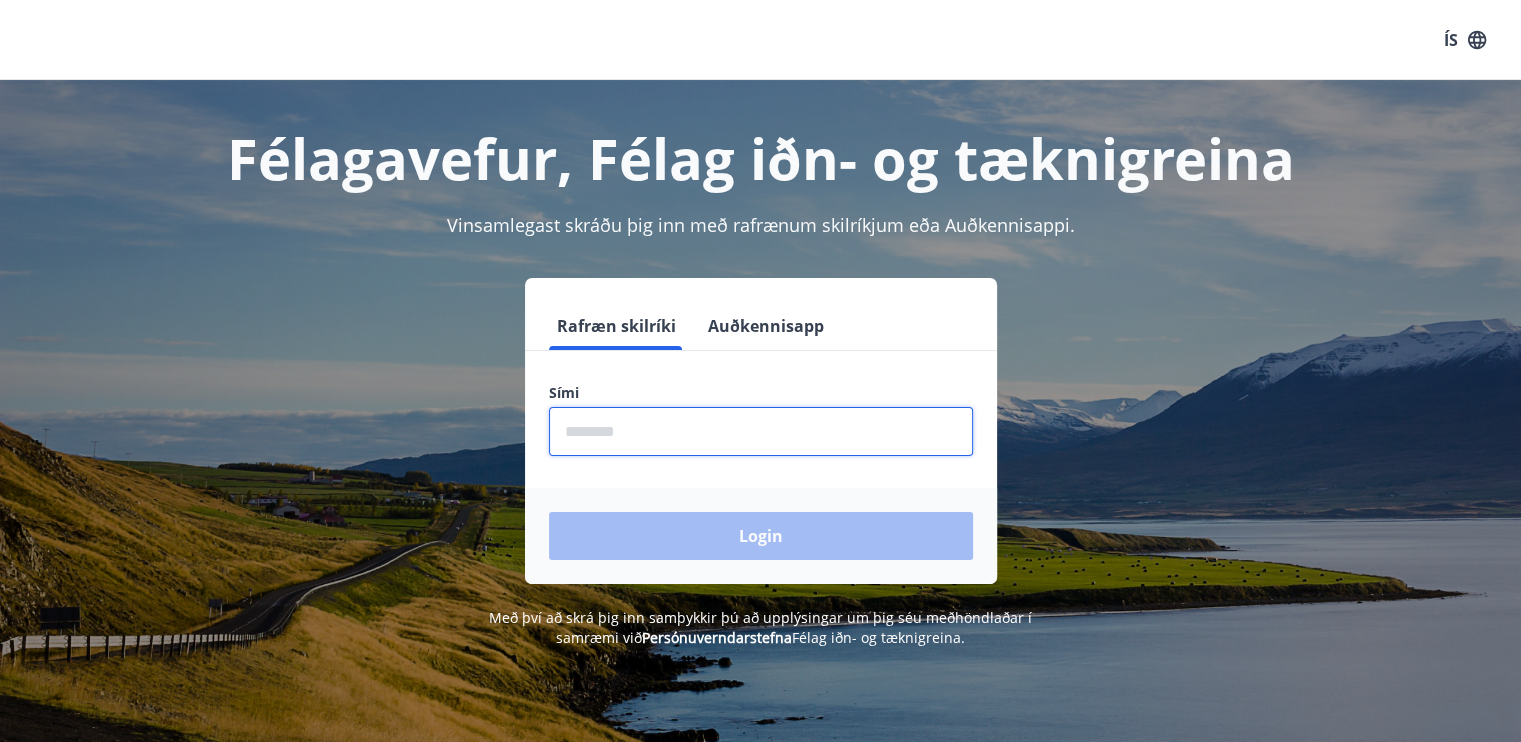 click at bounding box center [761, 431] 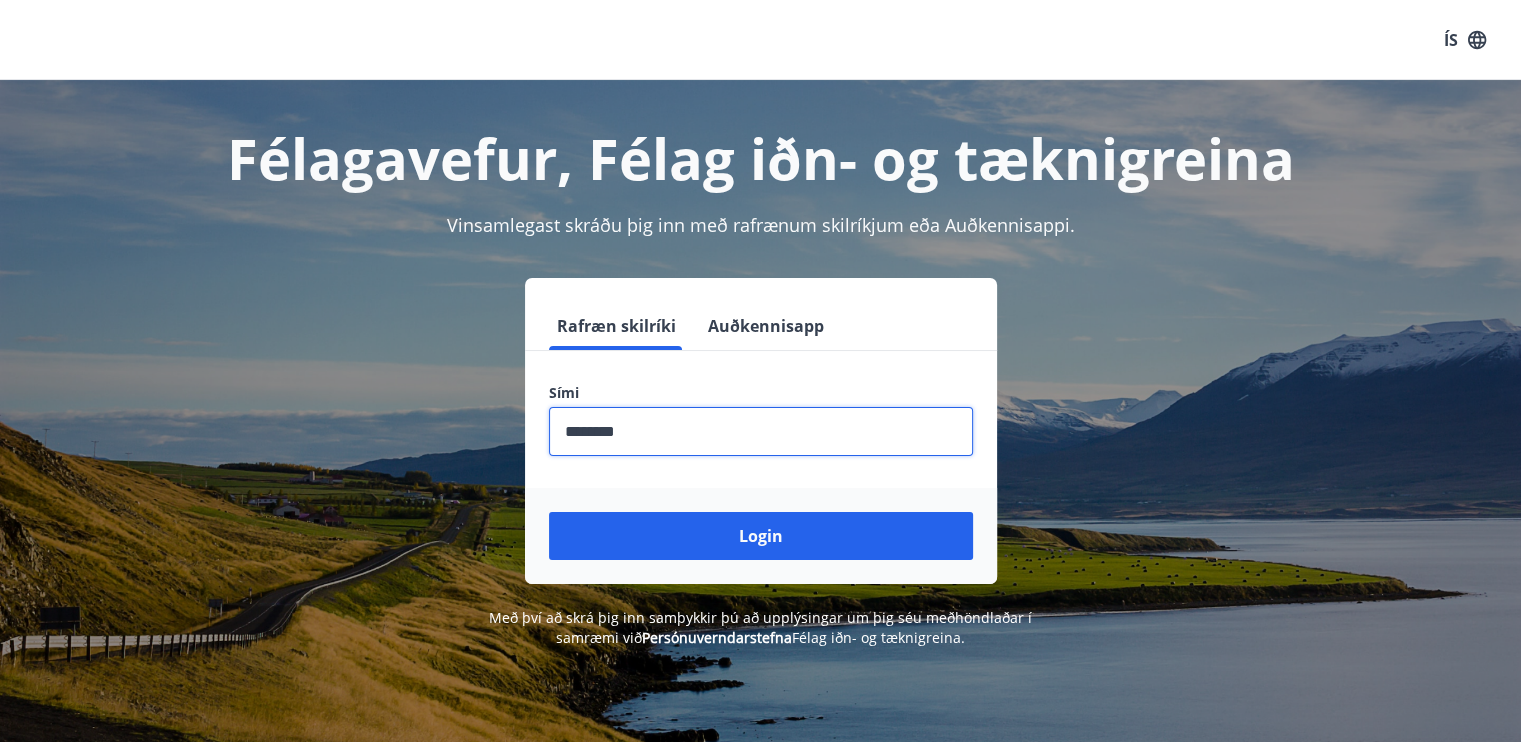 type on "********" 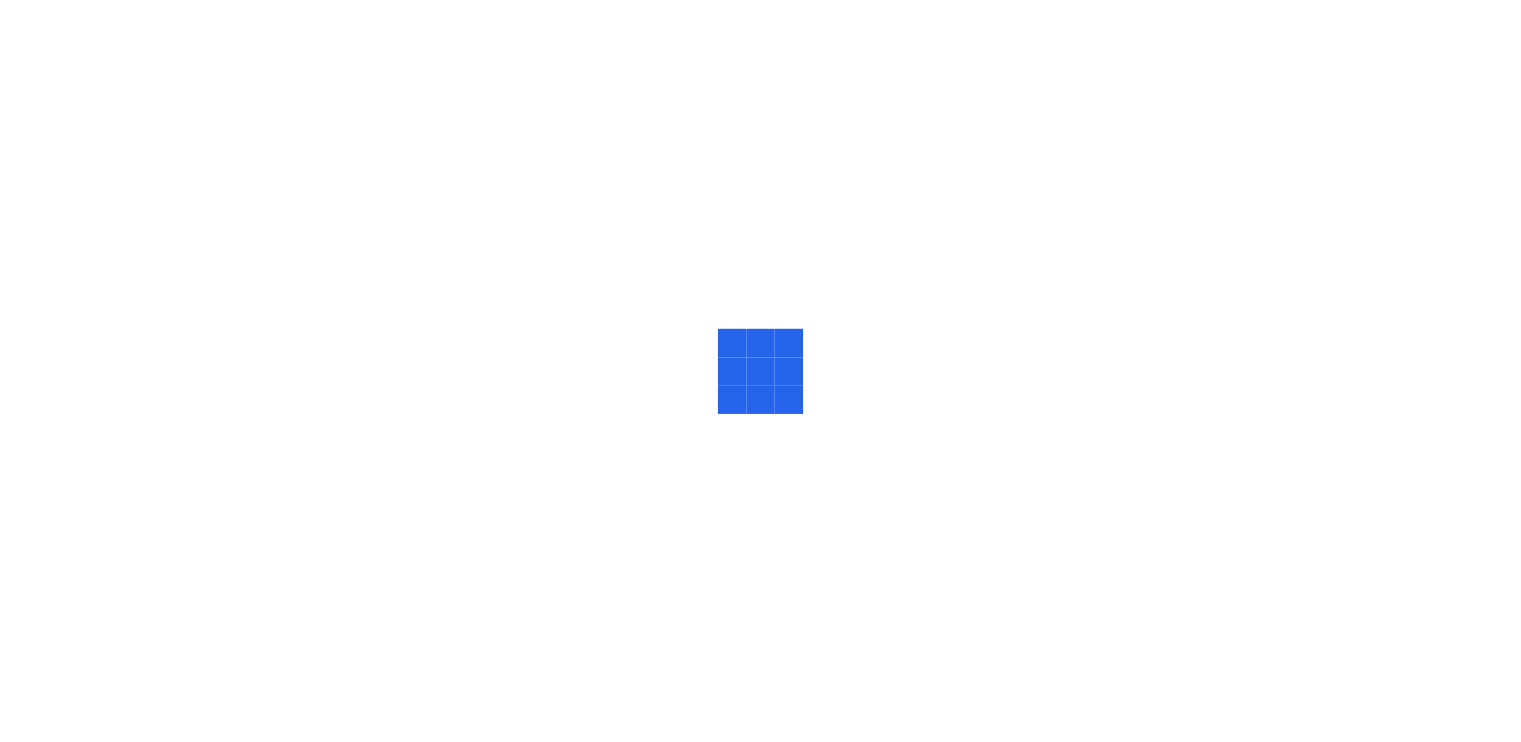 scroll, scrollTop: 0, scrollLeft: 0, axis: both 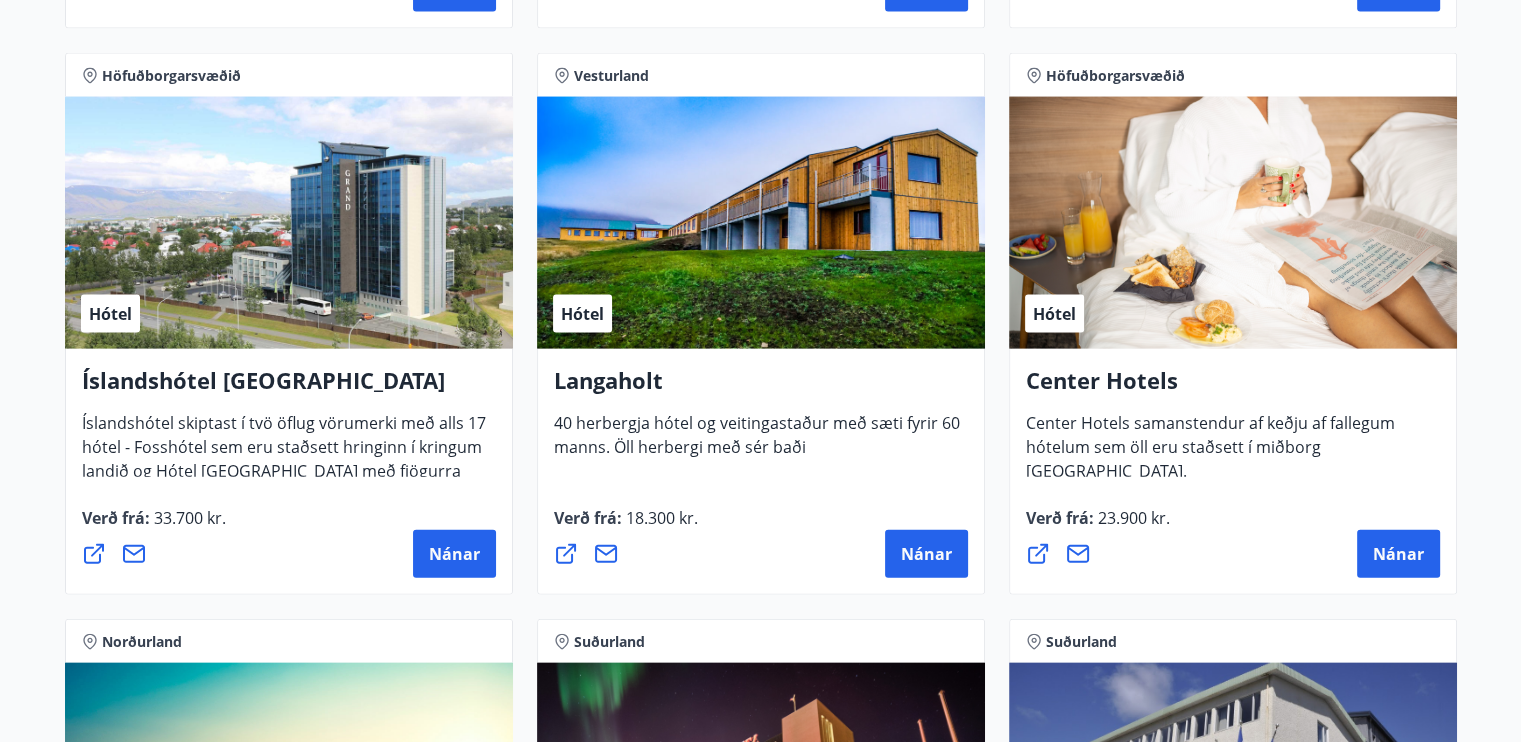 click on "Hótel" at bounding box center [1233, 223] 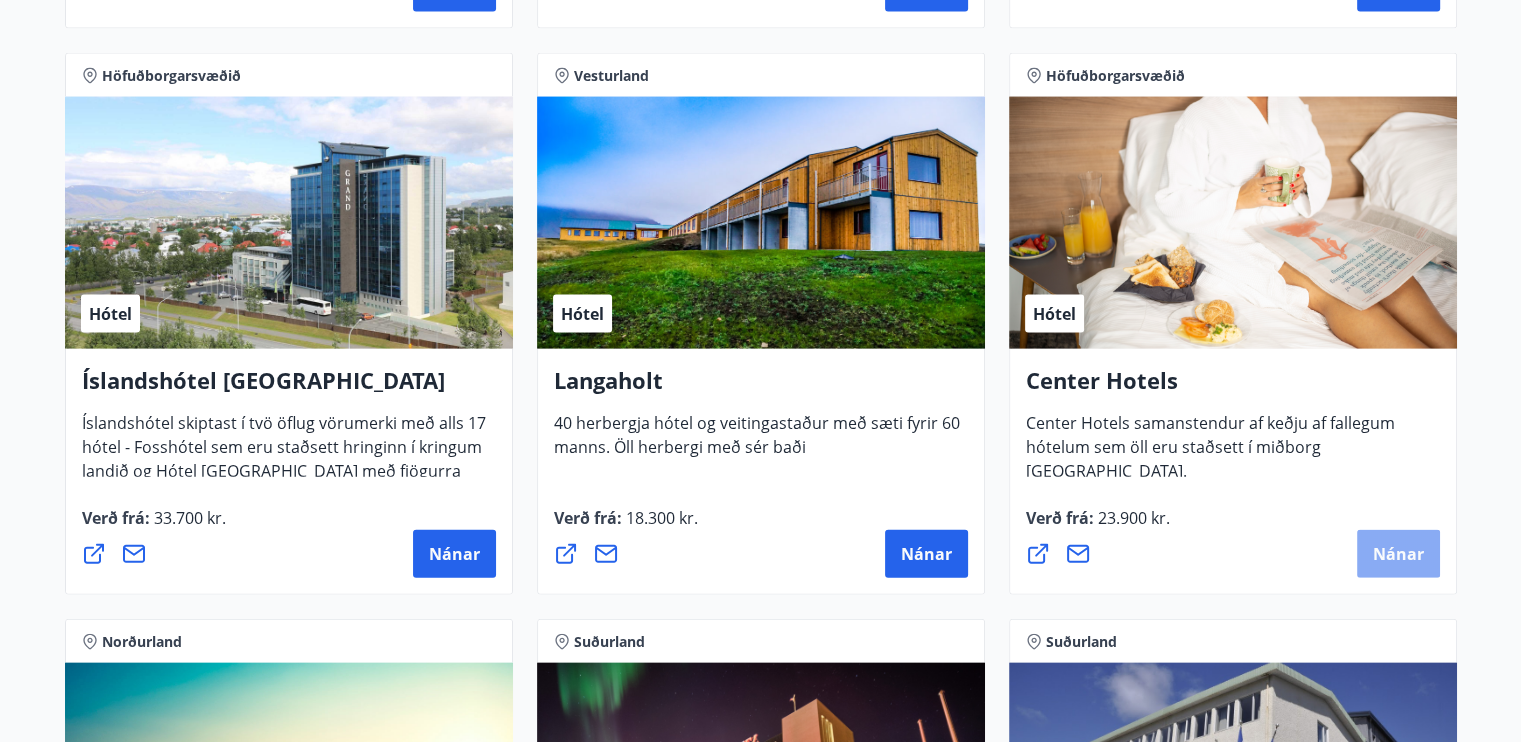 click on "Nánar" at bounding box center (1398, 554) 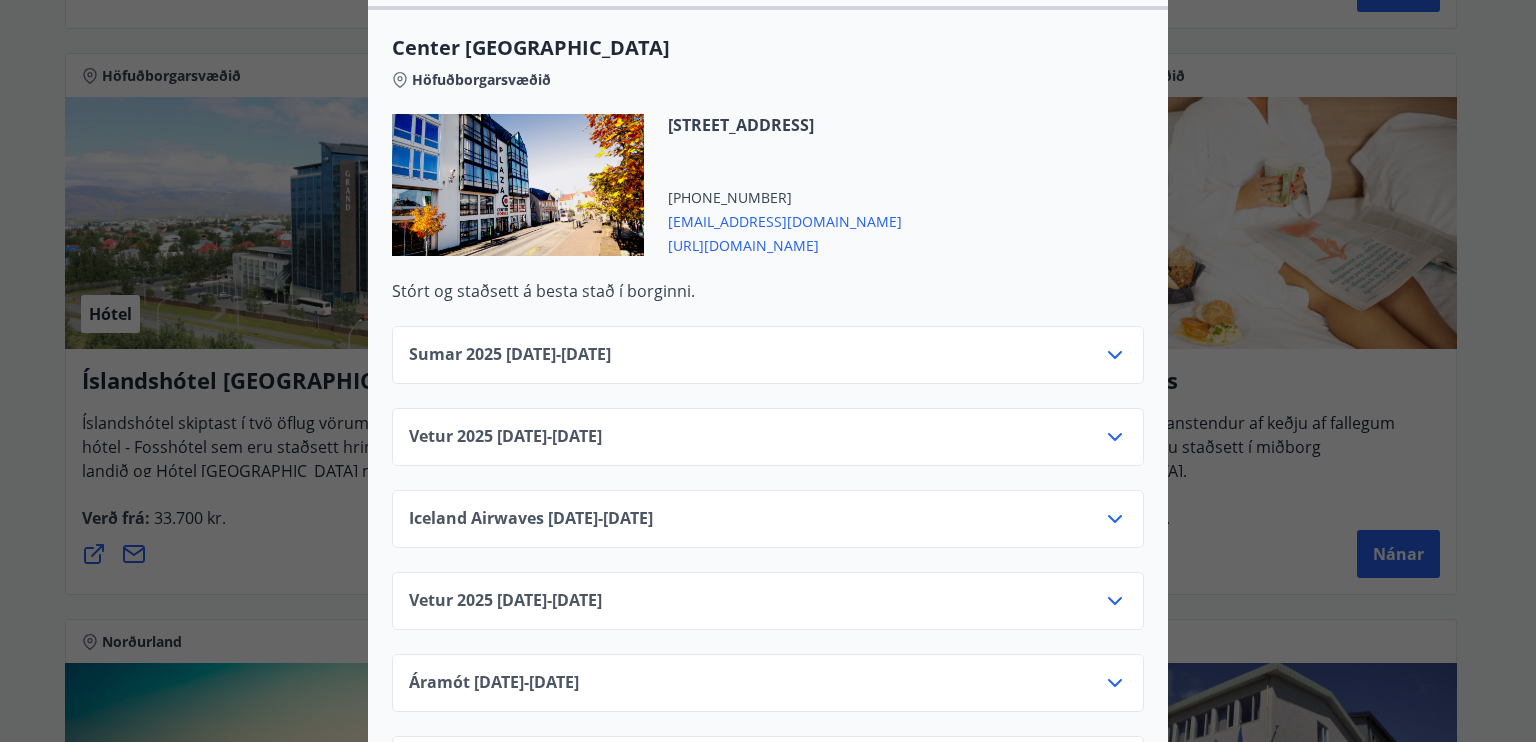 scroll, scrollTop: 1535, scrollLeft: 0, axis: vertical 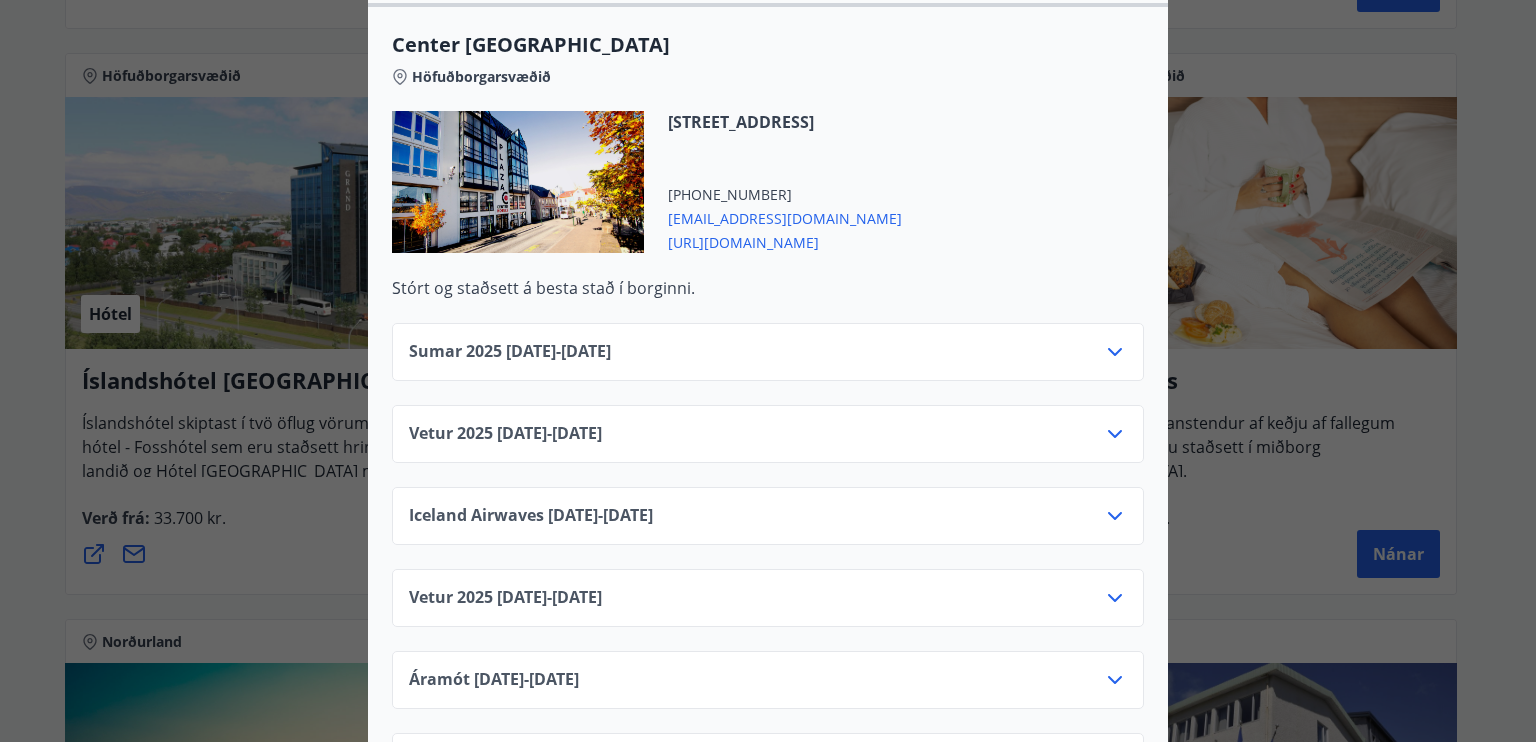 click on "https://www.centerhotels.com/is" at bounding box center (785, 241) 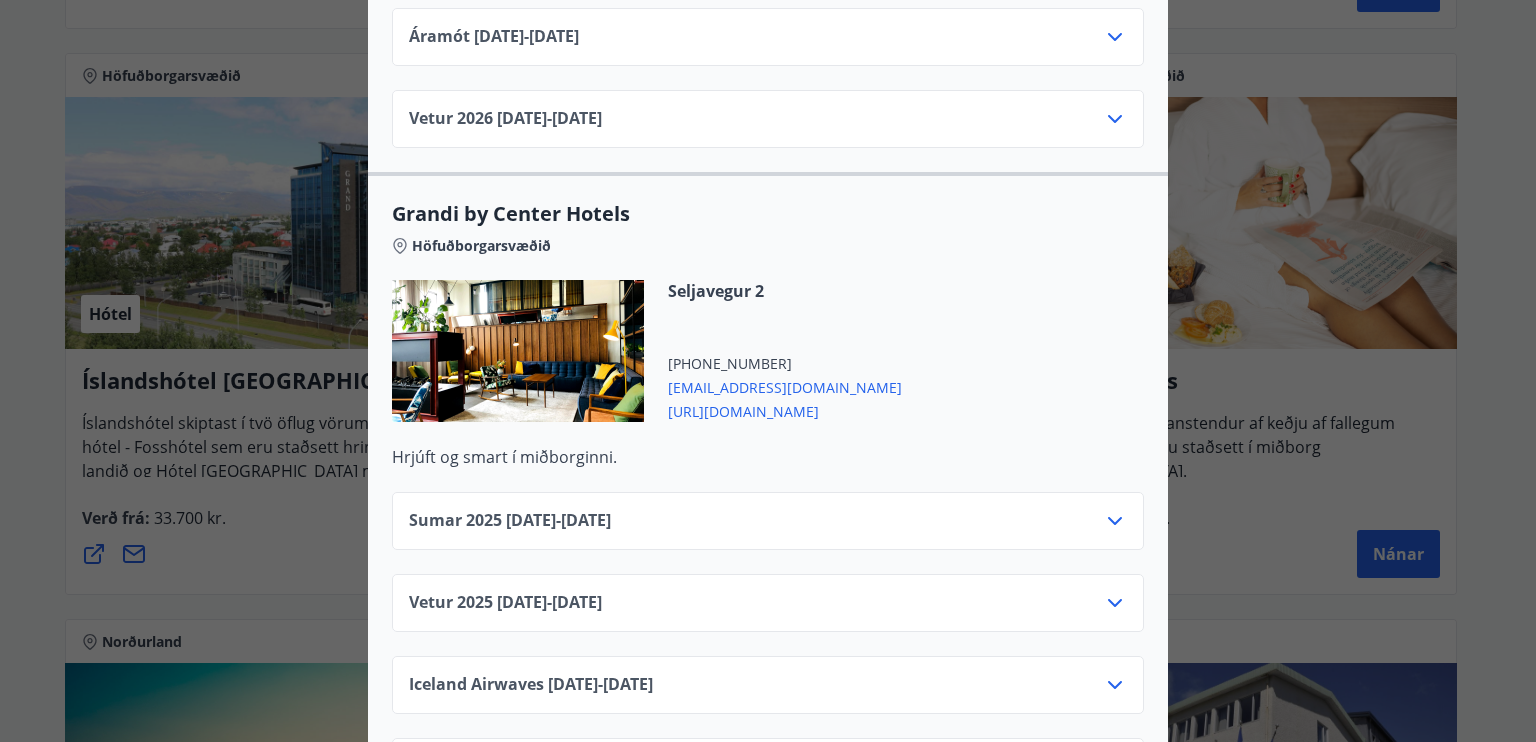scroll, scrollTop: 2179, scrollLeft: 0, axis: vertical 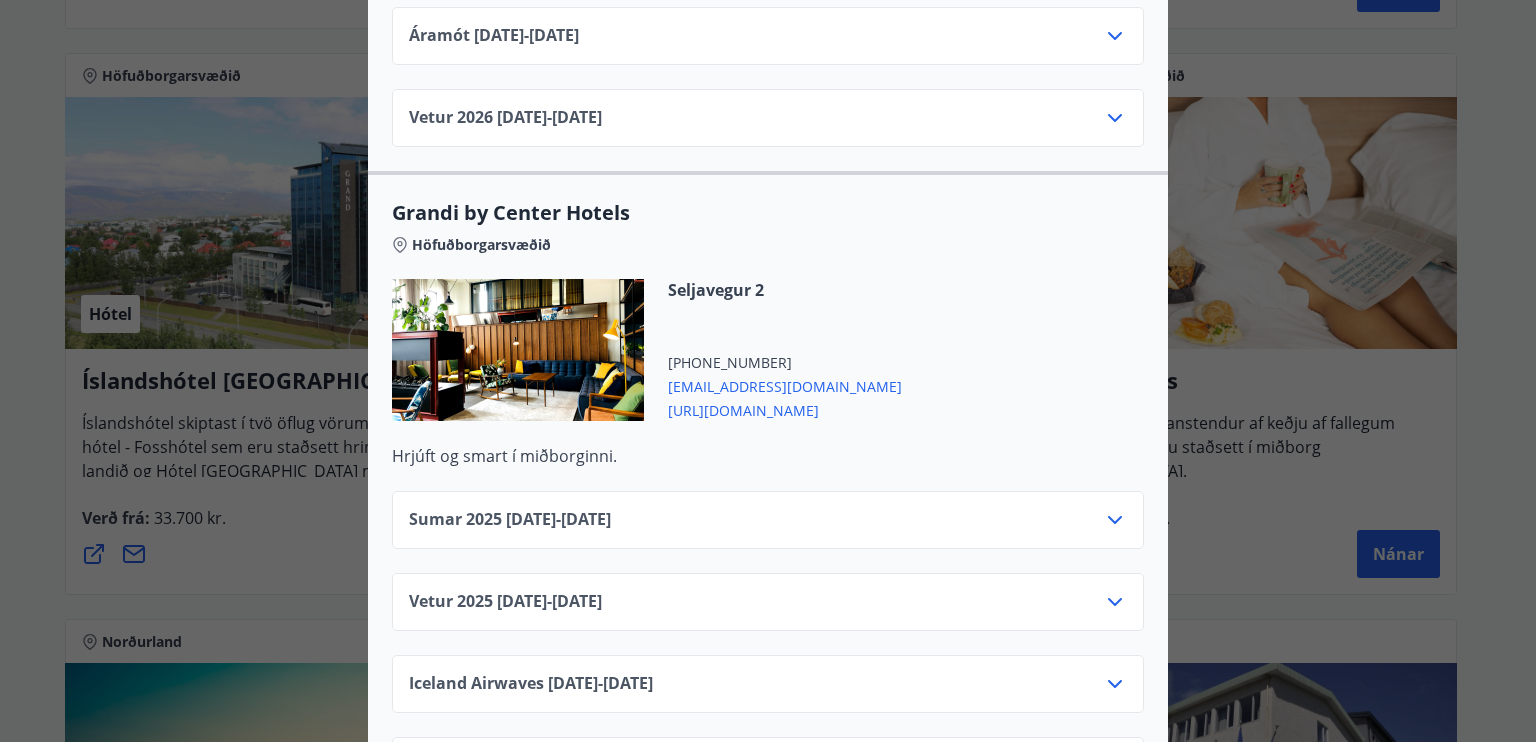 click on "https://www.centerhotels.com/is" at bounding box center [785, 409] 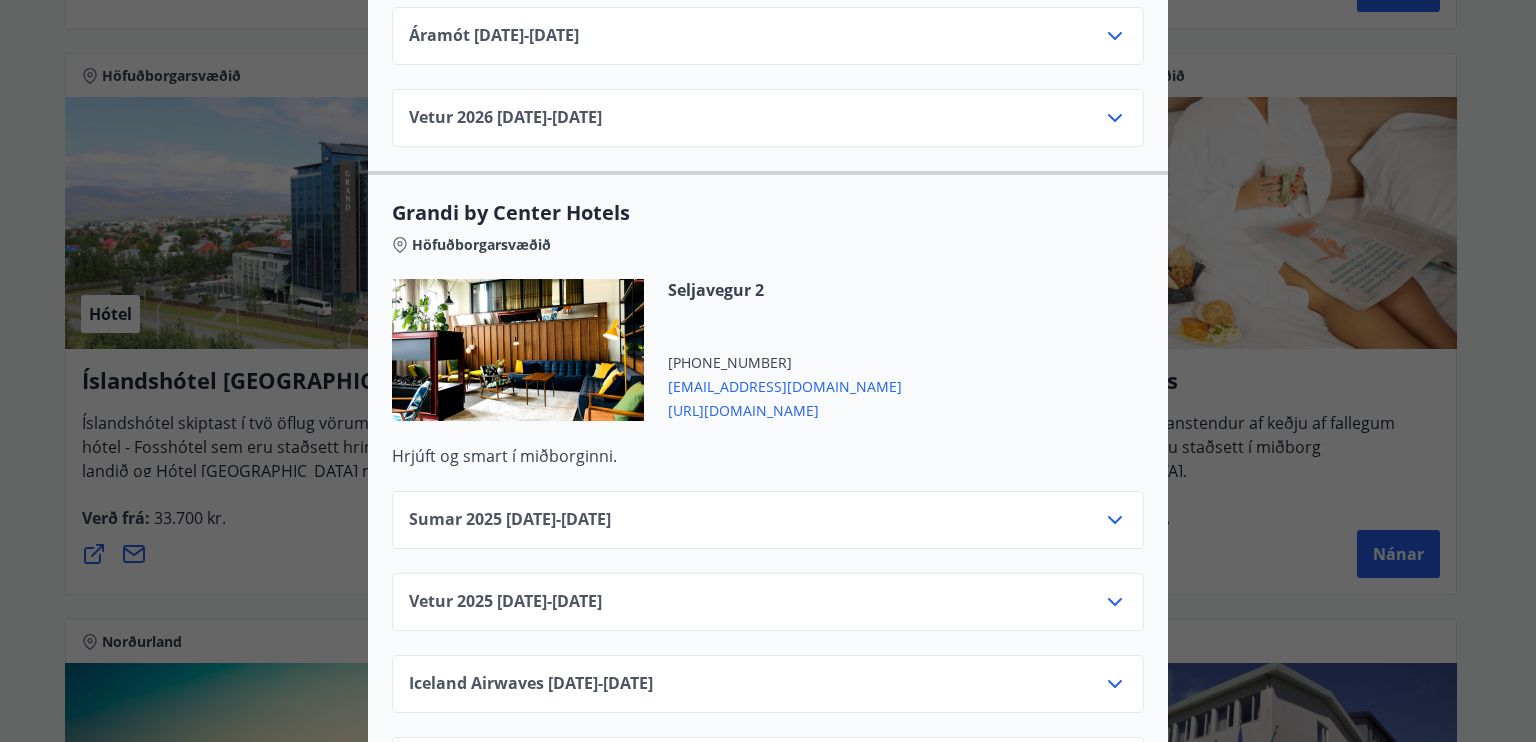click on "Sumar 2025   01.06.25  -  30.09.25 Vetur 2025   01.10.25  -  05.11.25 Iceland Airwaves   06.11.25  -  08.11.25 Vetur 2025   09.11.25  -  27.12.25 Áramót   28.12.25  -  01.01.26 Vetur 2026   02.01.26  -  31.05.26" at bounding box center (768, 713) 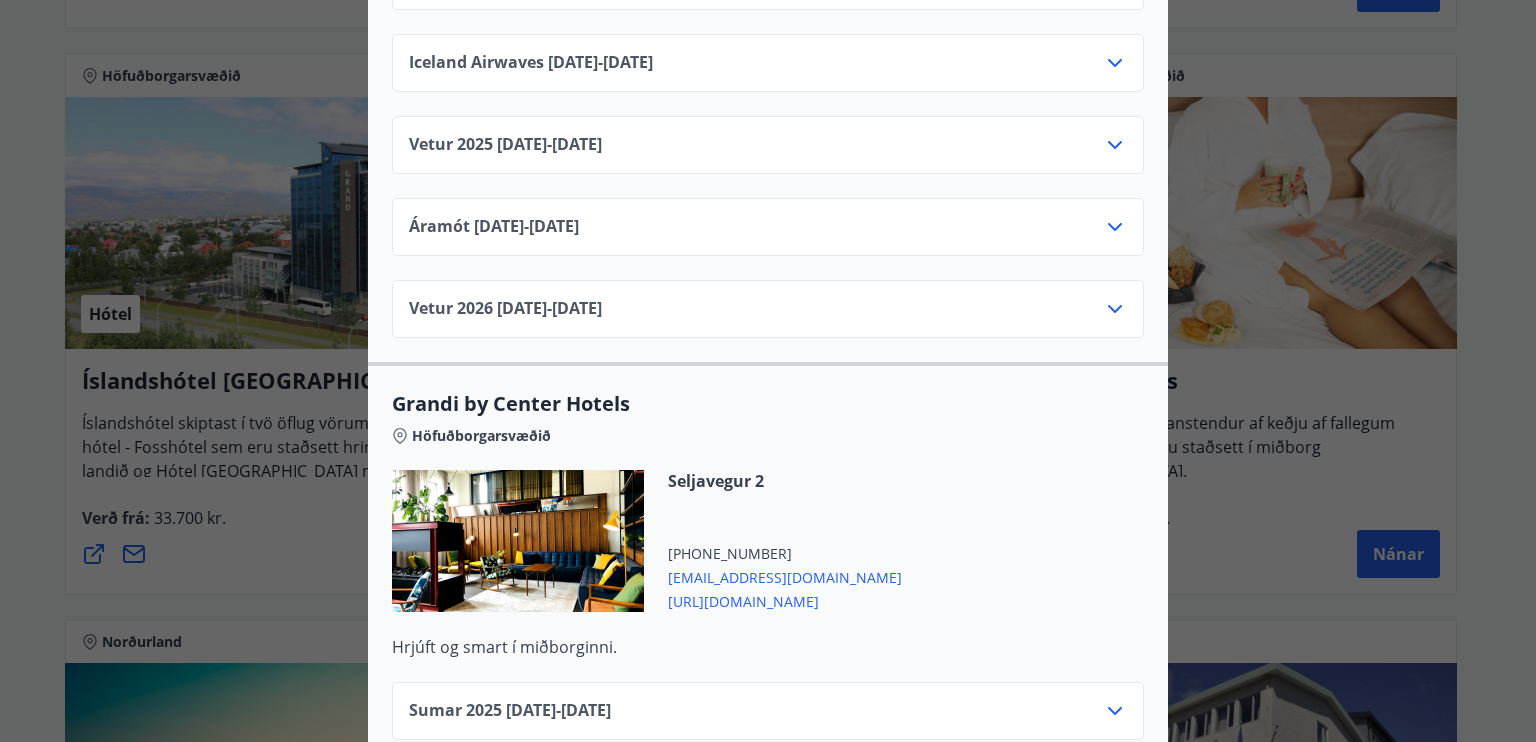 scroll, scrollTop: 1895, scrollLeft: 0, axis: vertical 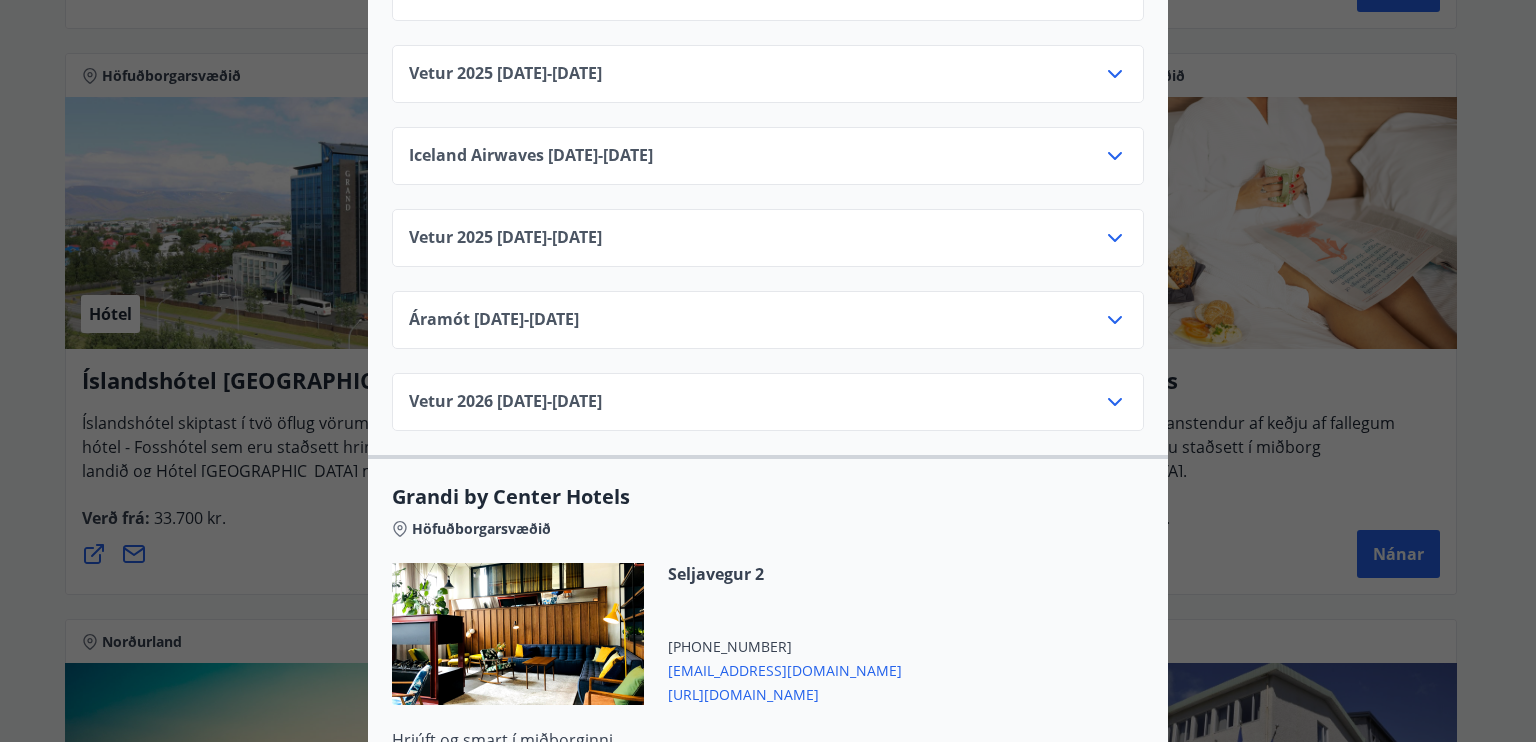 click on "Center Hotels Verð er með morgunverði inniföldum og miðast við Standard Double/Twin herbergjatýpuna á hótelunum en One Bed Apartment í íbúðunum okkar.
Ef þú ert að leita að notalegum dvalarstað í Reykjavík þá skaltu taka stefnuna niður í miðbæ.  Center Hotels er skemmtilega samsett fjölskylda hótela sem dreifð eru um hjarta borgarinnar. Við vitum að væntingar og þarfir gesta okkur eru ólíkar og erum því stolt að geta boðið upp á fjölbreytt úrval hótela.  Hvert og eitt hefur sitt einkenni en öll eiga þau það sameiginlegt að gestrisnin tekur þér alltaf fagnandi.  Vertu hjartanlega velkomin.
Gildistími Sumar 2025 : 01.06.2025 - 30.09.2025 Vetur 2025 : 01.10.2025 - 05.11.2025 Iceland Airwaves : 06.11.2025 - 08.11.2025 Vetur 2025 : 09.11.2025 - 27.12.2025 Áramót : 28.12.2025 - 01.01.2026 Vetur 2026 : 02.01.2026 - 31.05.2026 Sjá skilmála
Center Hotels Laugavegur Höfuðborgarsvæðið Laugavegur 95-99 +354 5958560 laugavegur@centerhotels.com" at bounding box center (768, 371) 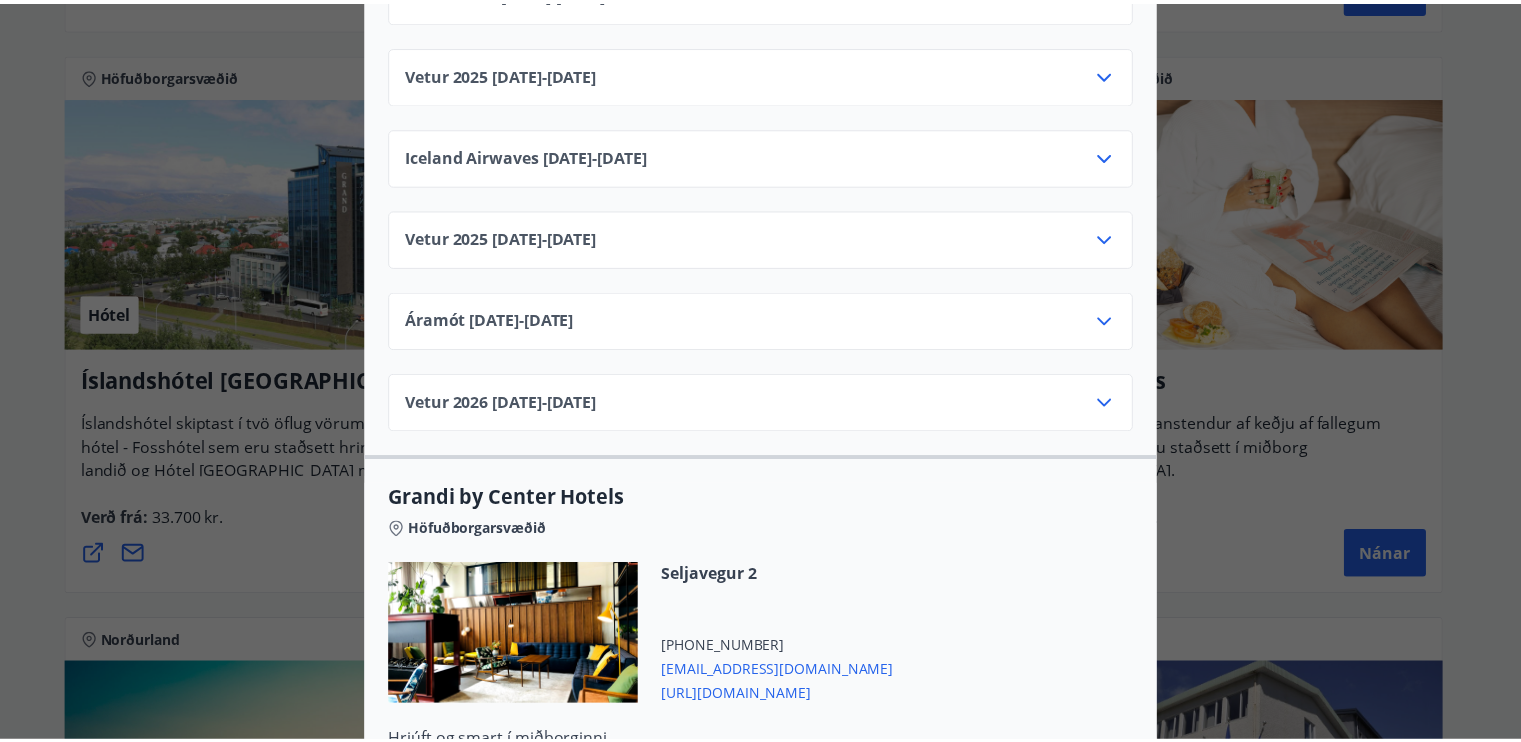 scroll, scrollTop: 0, scrollLeft: 0, axis: both 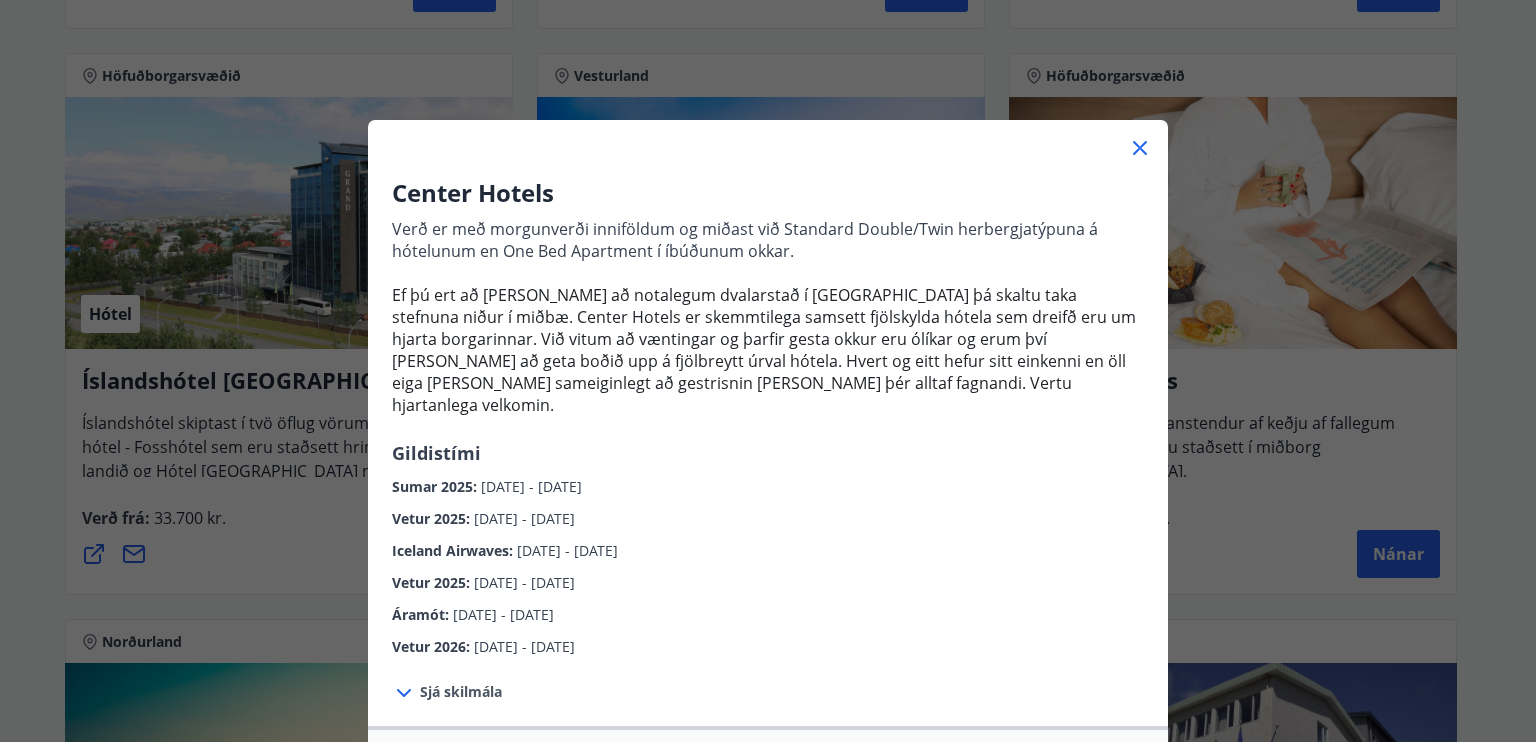 click at bounding box center [768, 140] 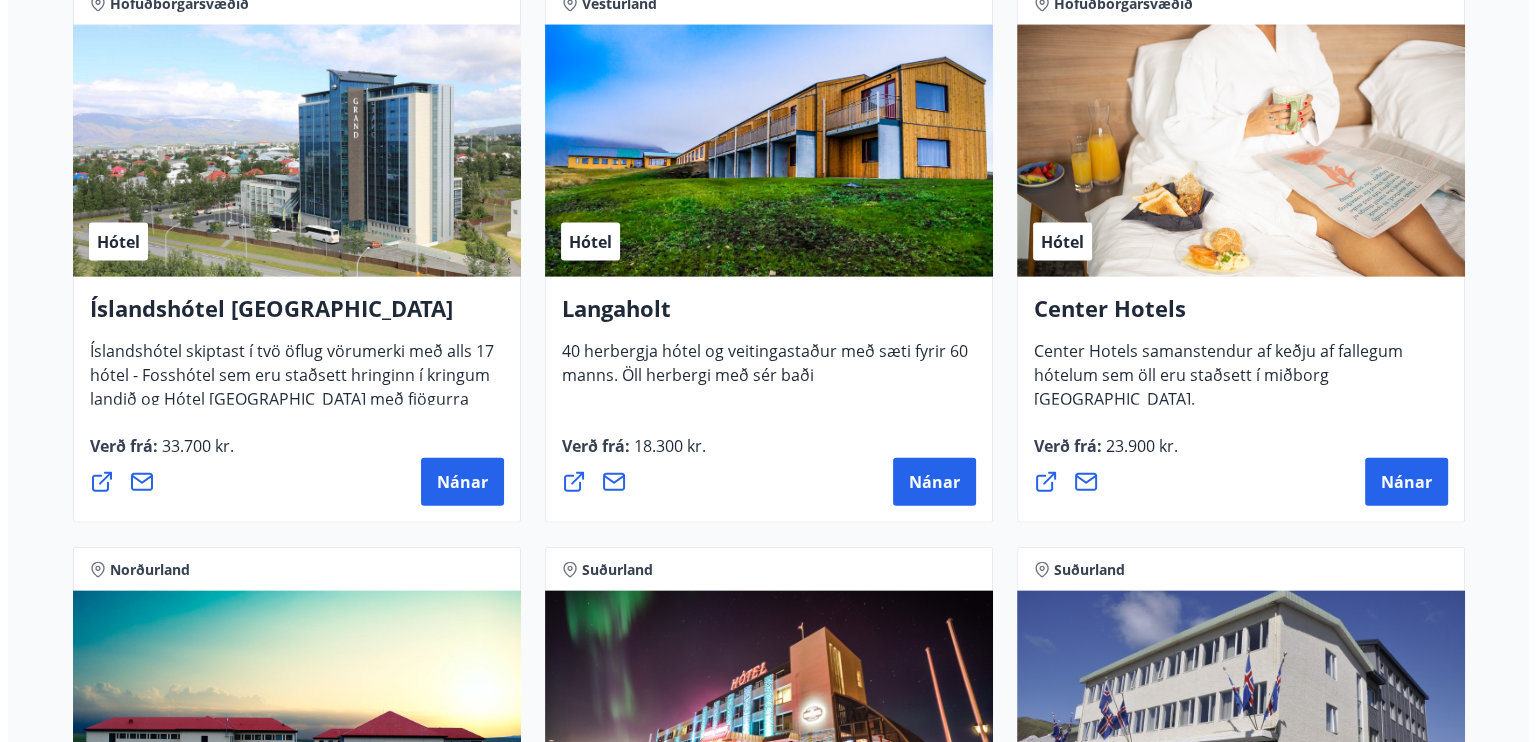 scroll, scrollTop: 4368, scrollLeft: 0, axis: vertical 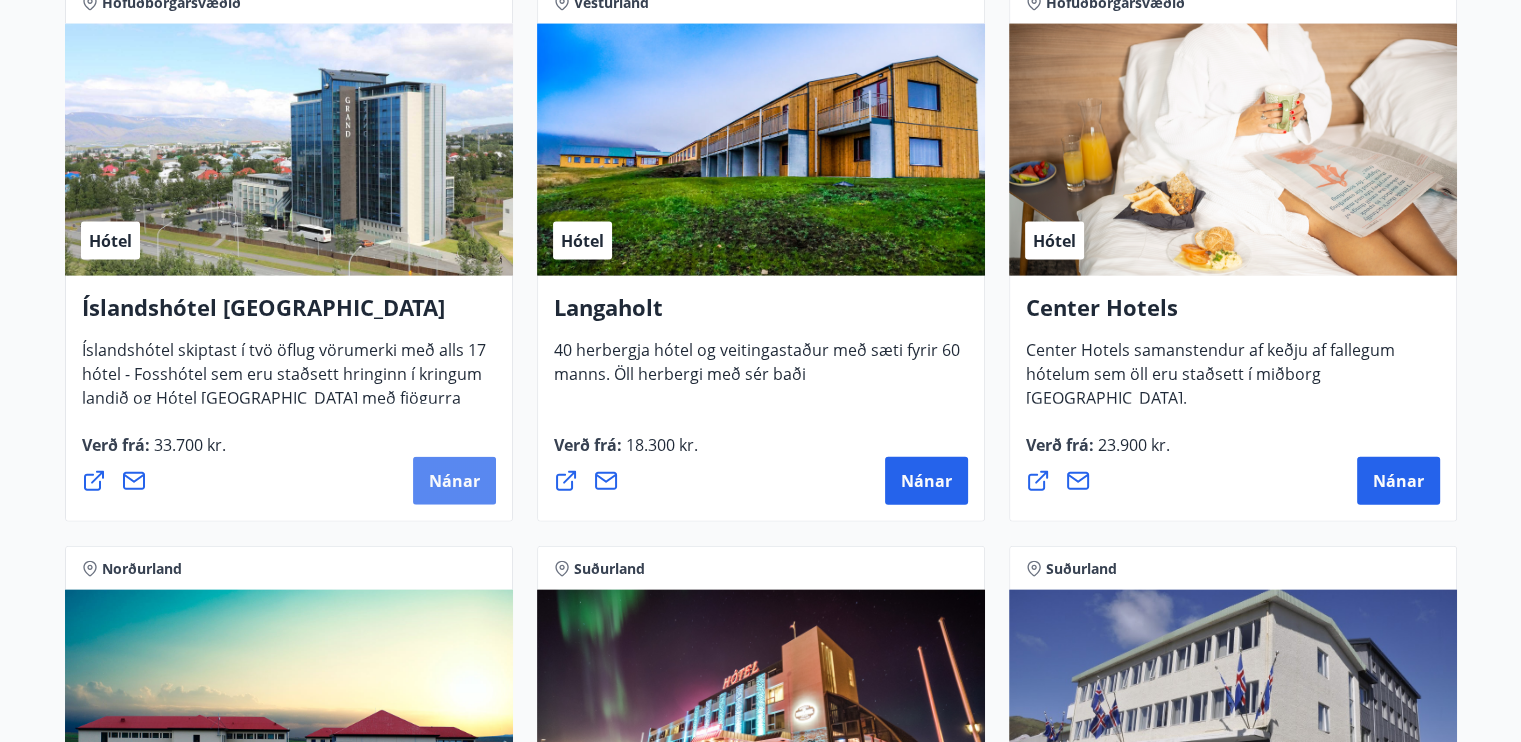 click on "Nánar" at bounding box center [454, 481] 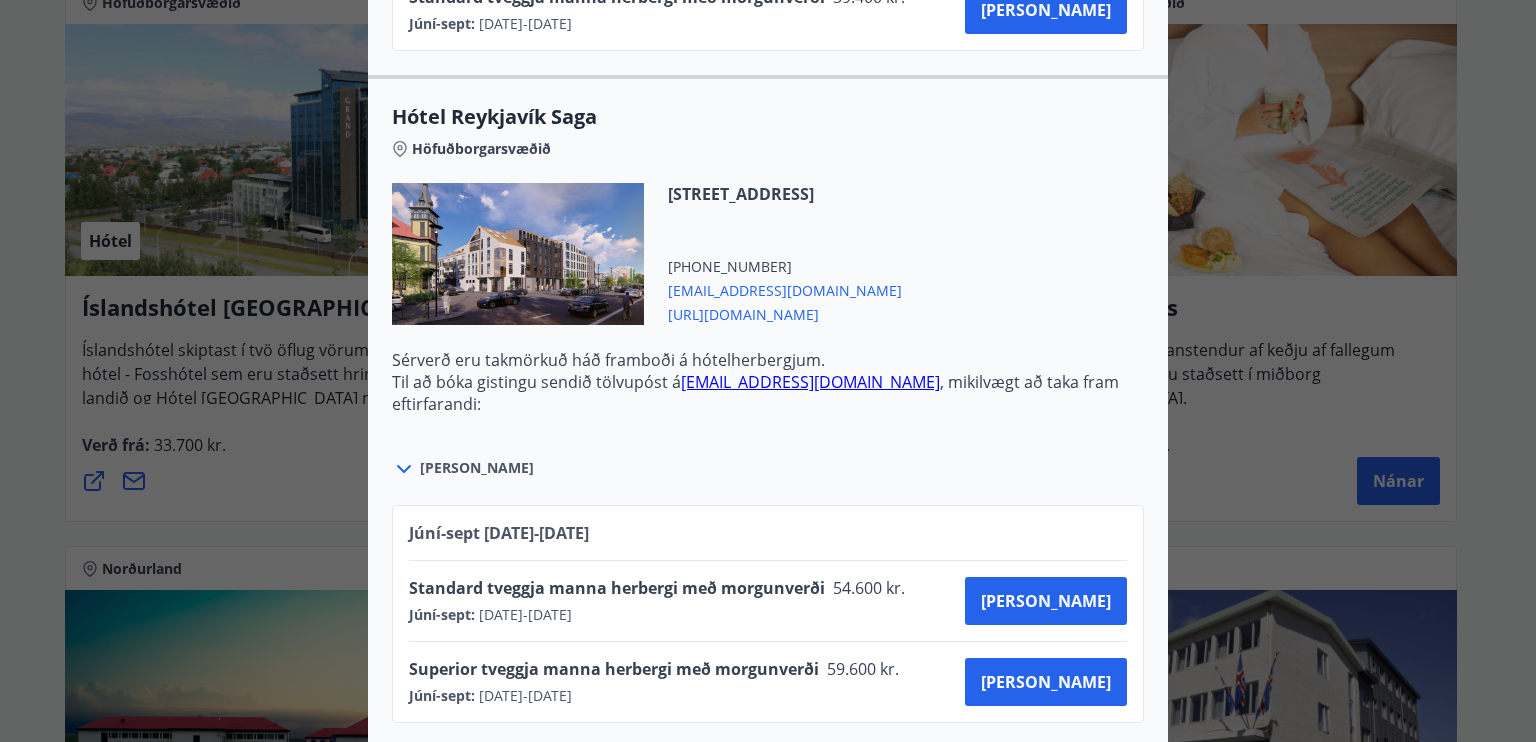scroll, scrollTop: 1932, scrollLeft: 0, axis: vertical 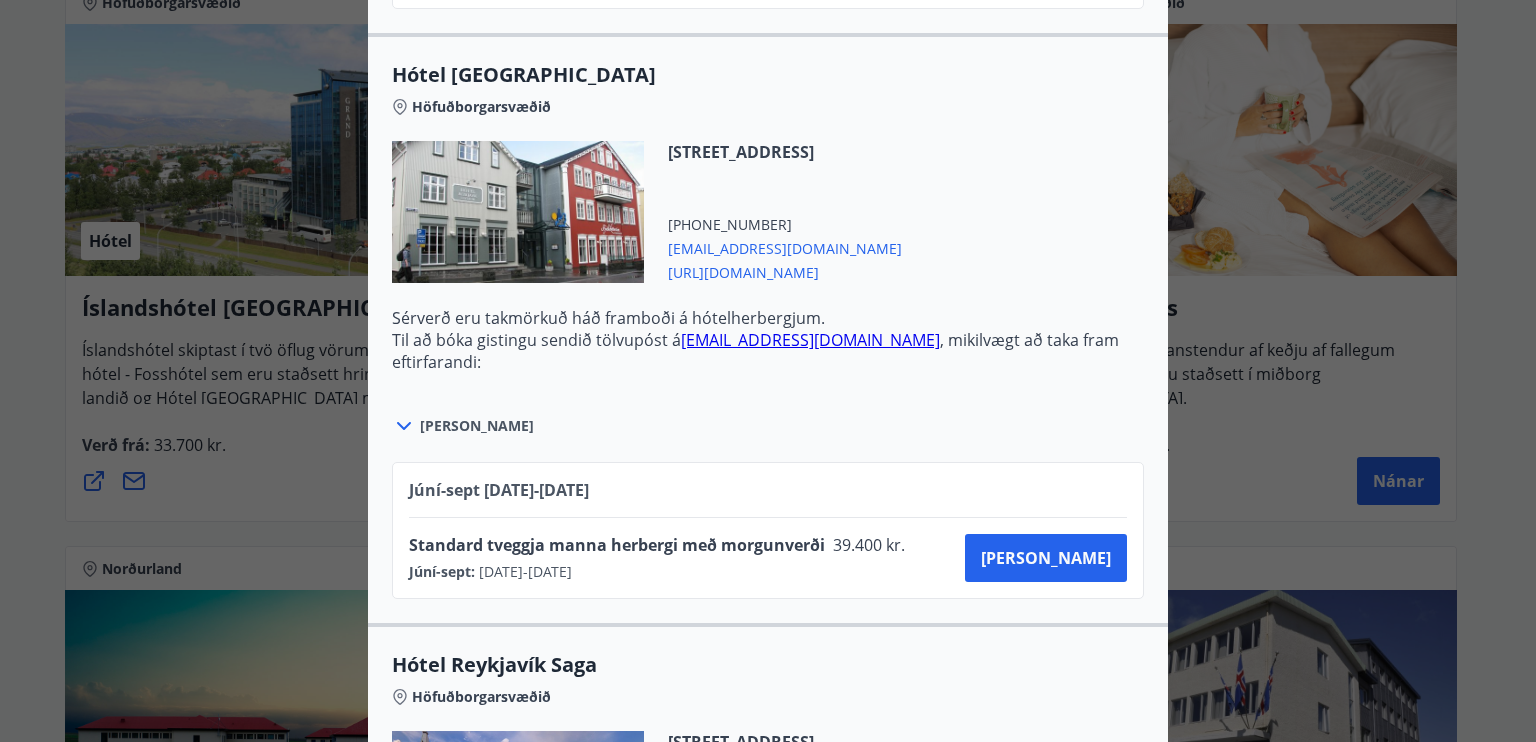click on "Sjá meira" at bounding box center [768, 416] 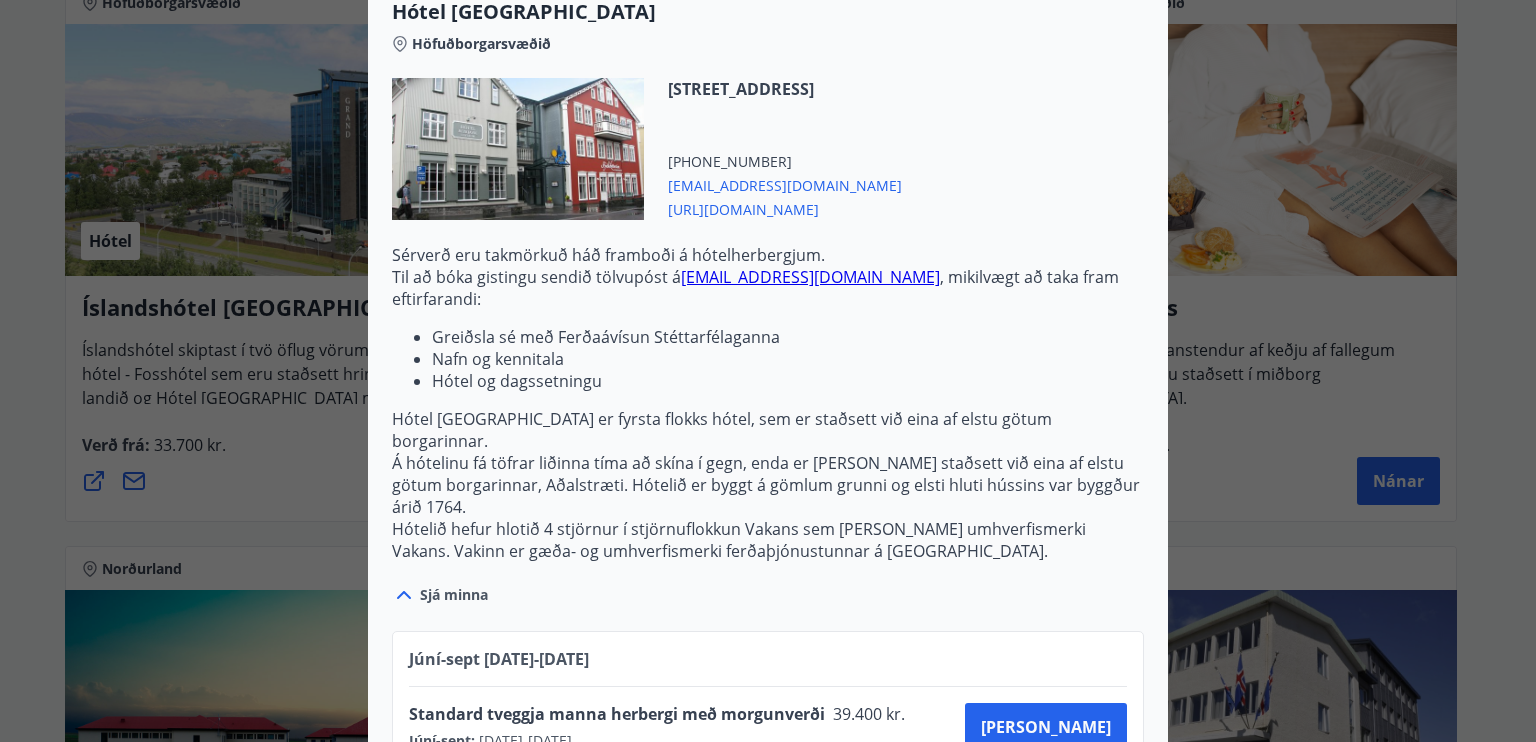 scroll, scrollTop: 1448, scrollLeft: 0, axis: vertical 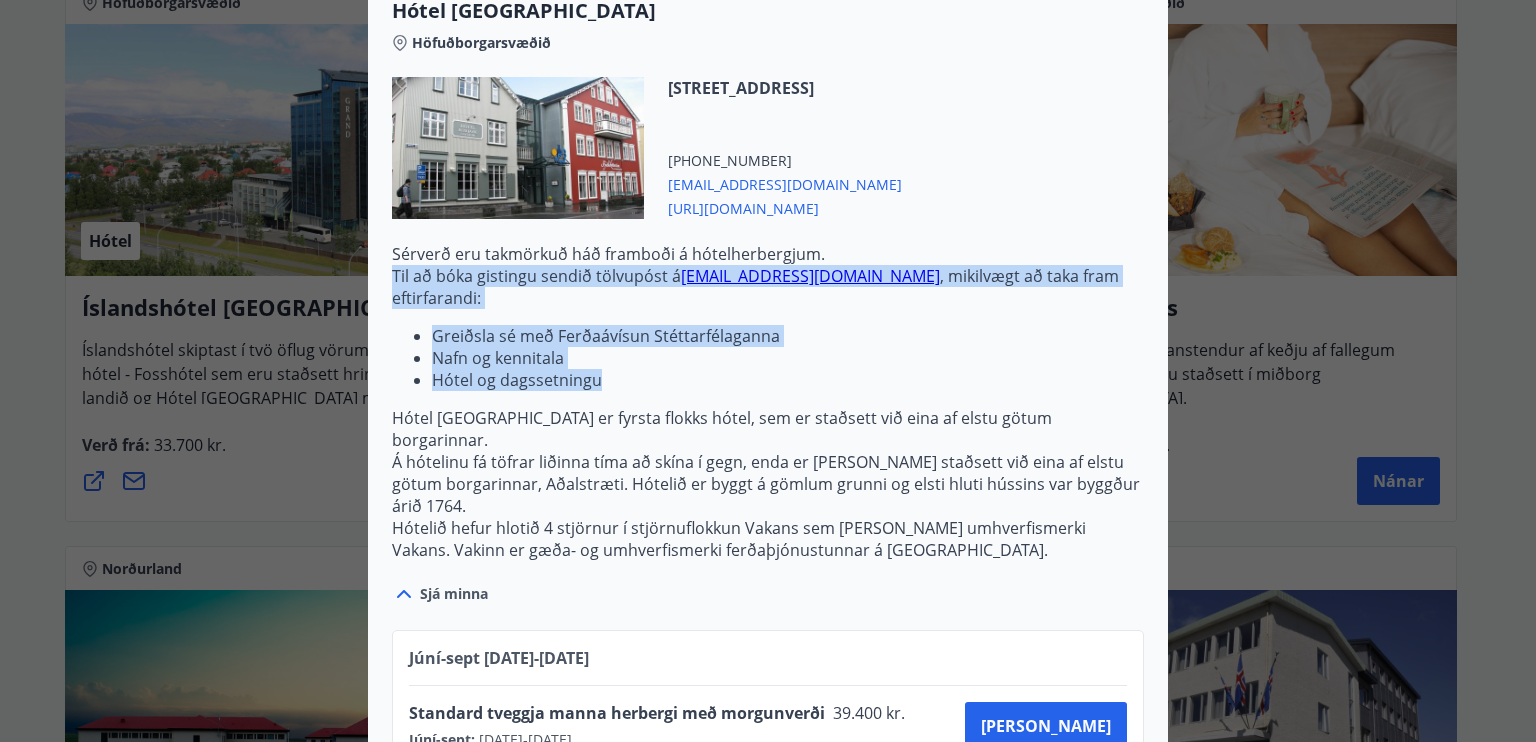 drag, startPoint x: 608, startPoint y: 362, endPoint x: 382, endPoint y: 247, distance: 253.57642 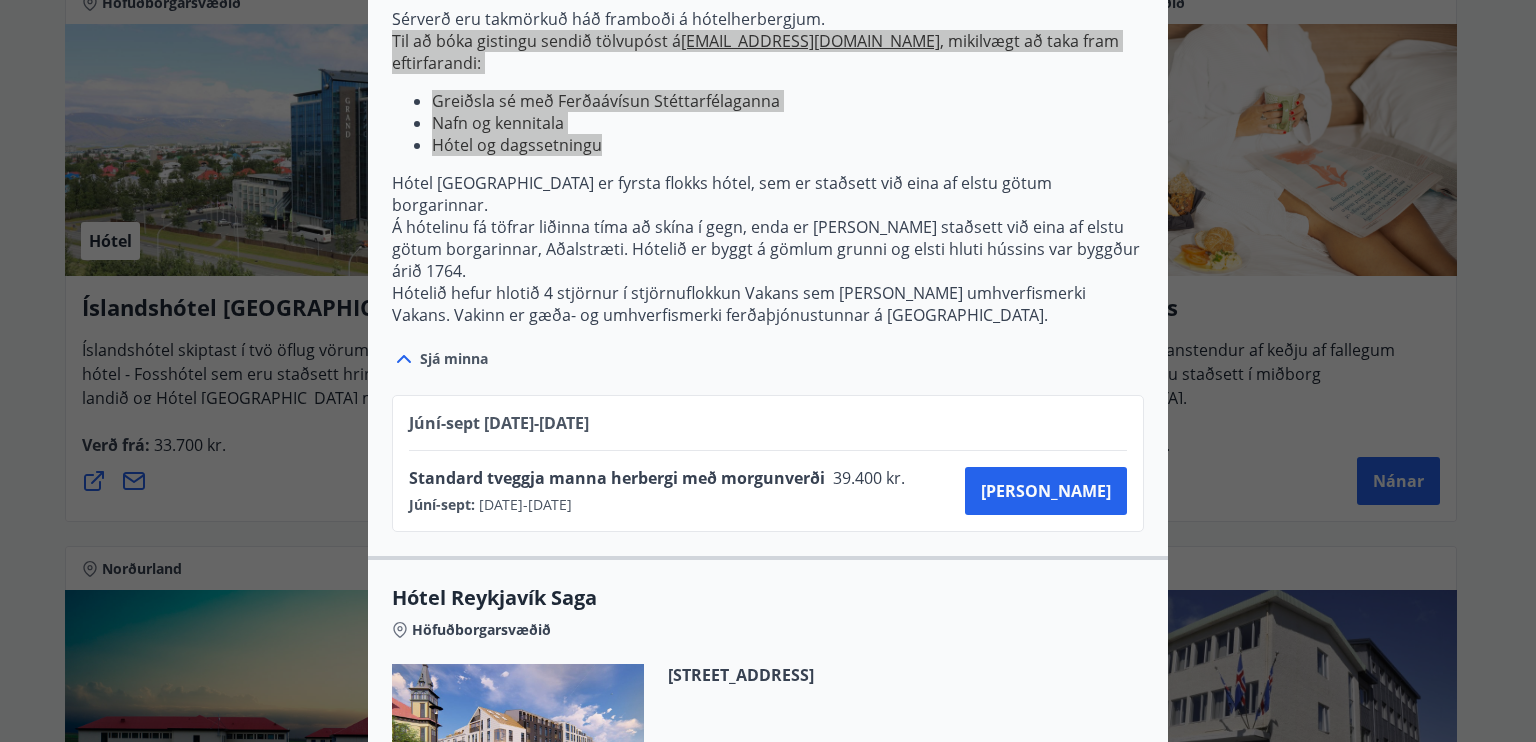 scroll, scrollTop: 1684, scrollLeft: 0, axis: vertical 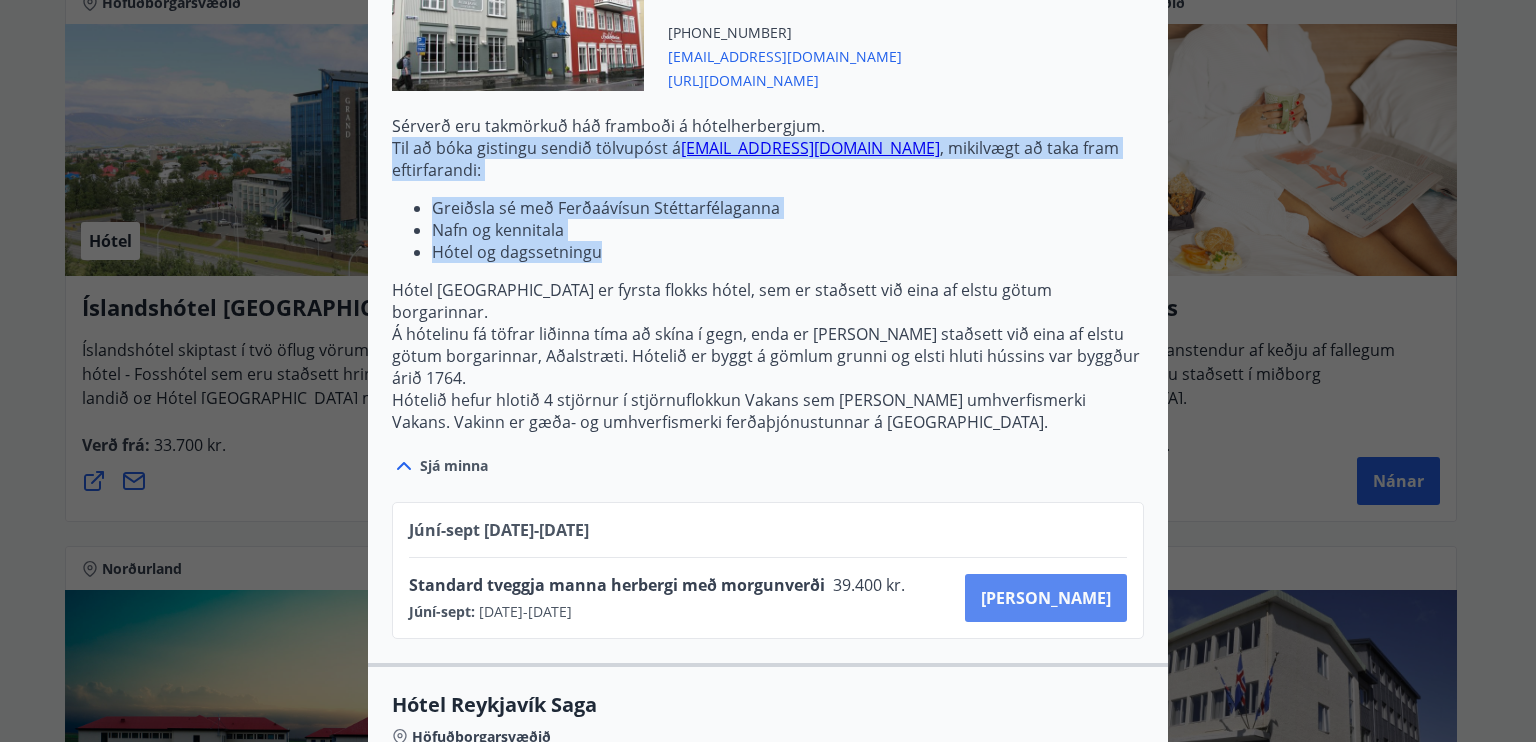click on "Kaupa" at bounding box center (1046, 598) 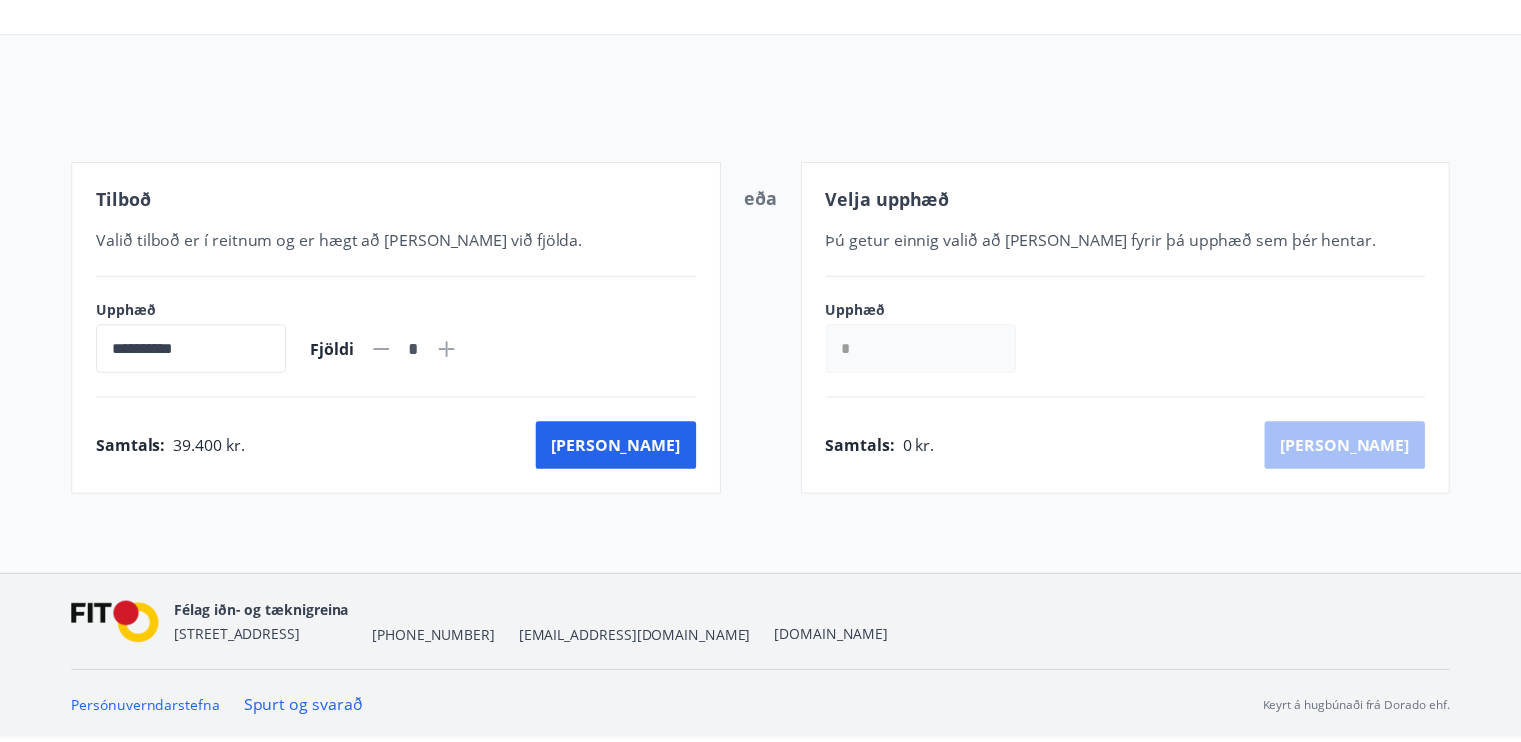scroll, scrollTop: 156, scrollLeft: 0, axis: vertical 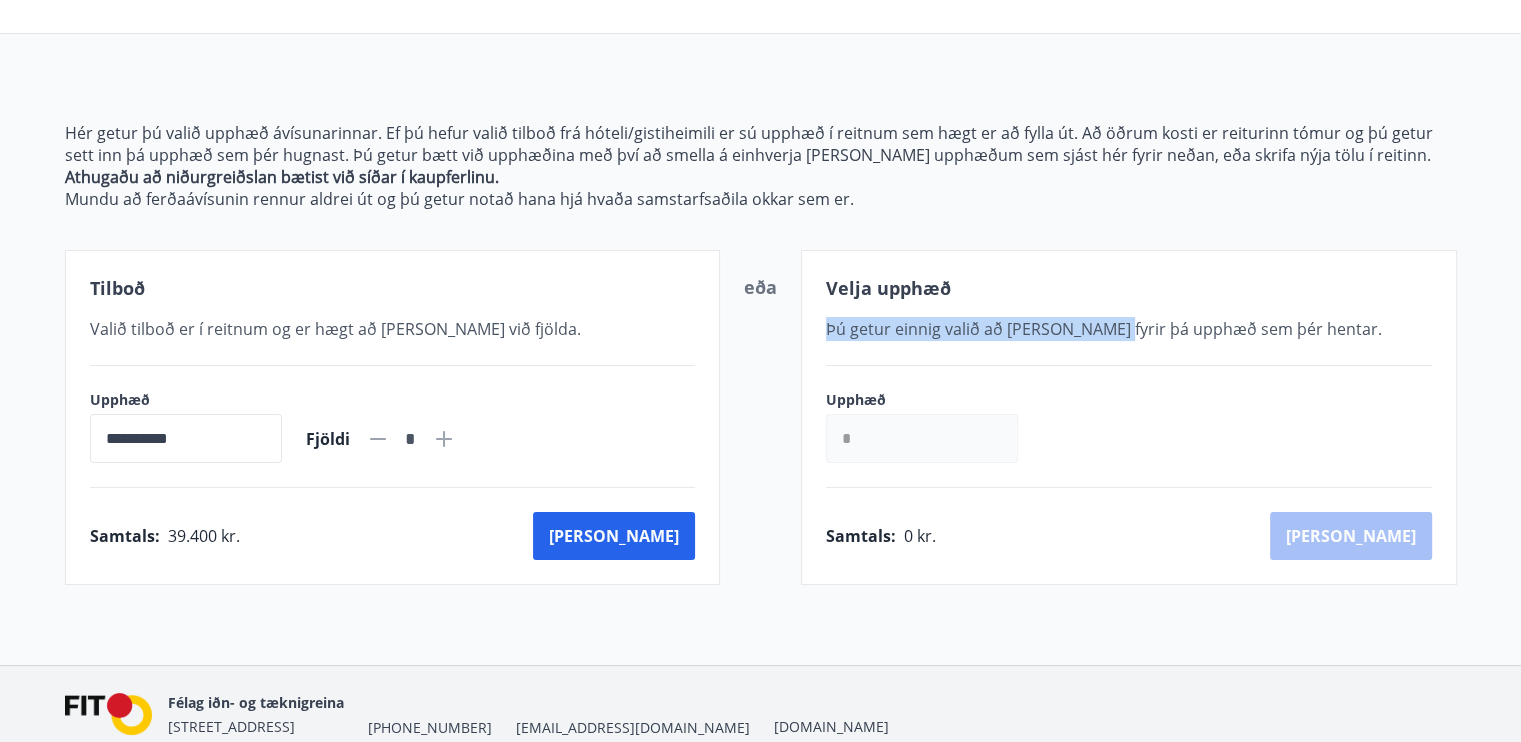 drag, startPoint x: 1105, startPoint y: 314, endPoint x: 1226, endPoint y: 287, distance: 123.97581 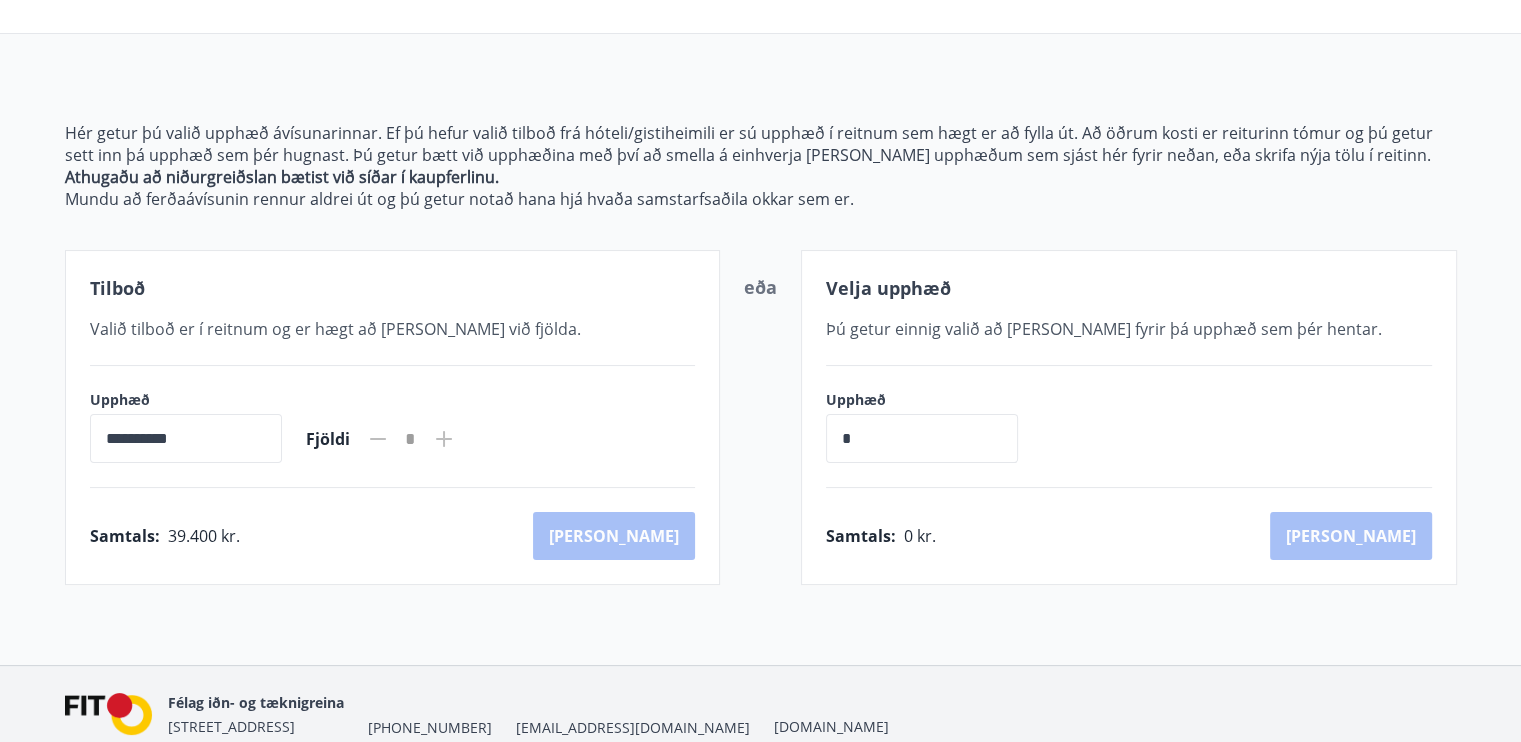 click on "Tilboð" at bounding box center (393, 288) 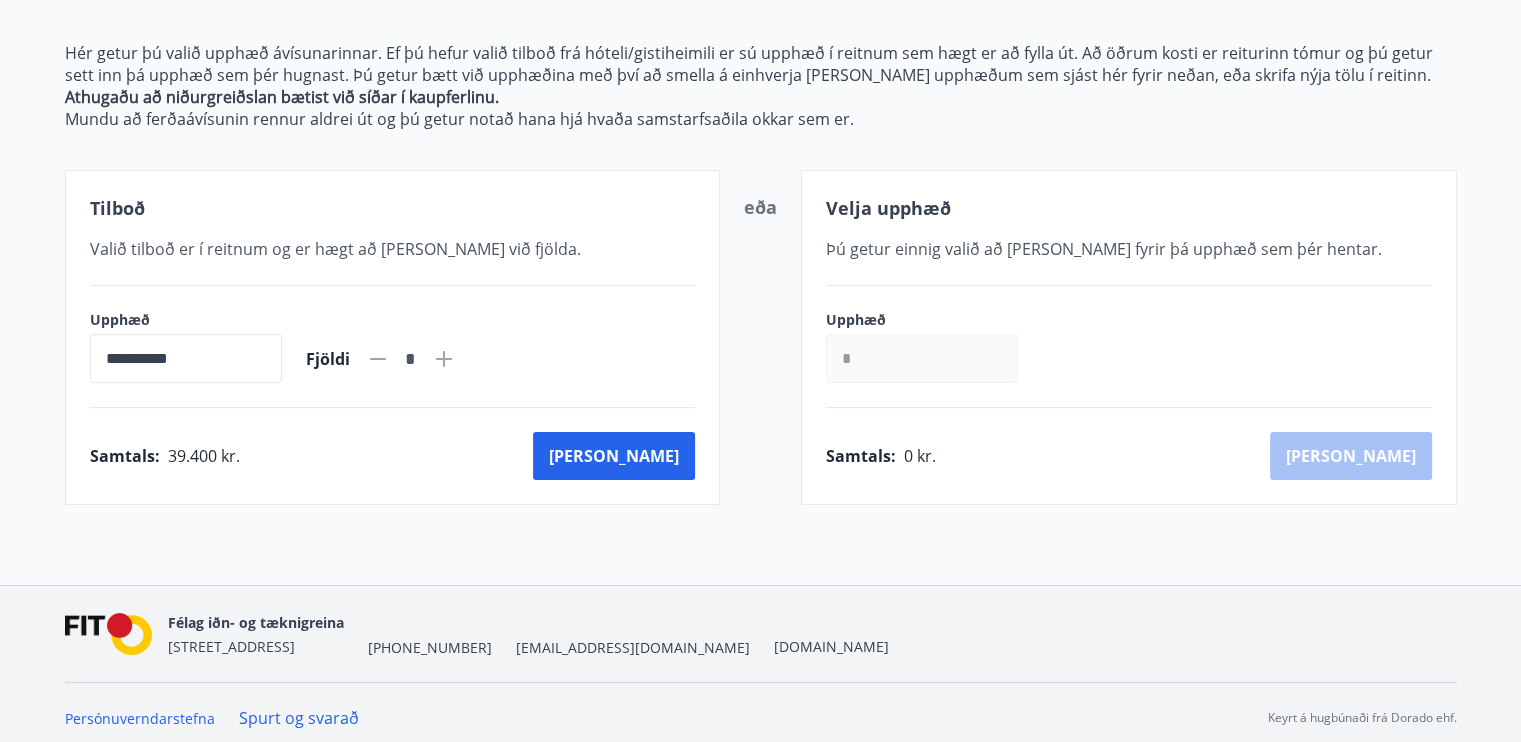 scroll, scrollTop: 244, scrollLeft: 0, axis: vertical 